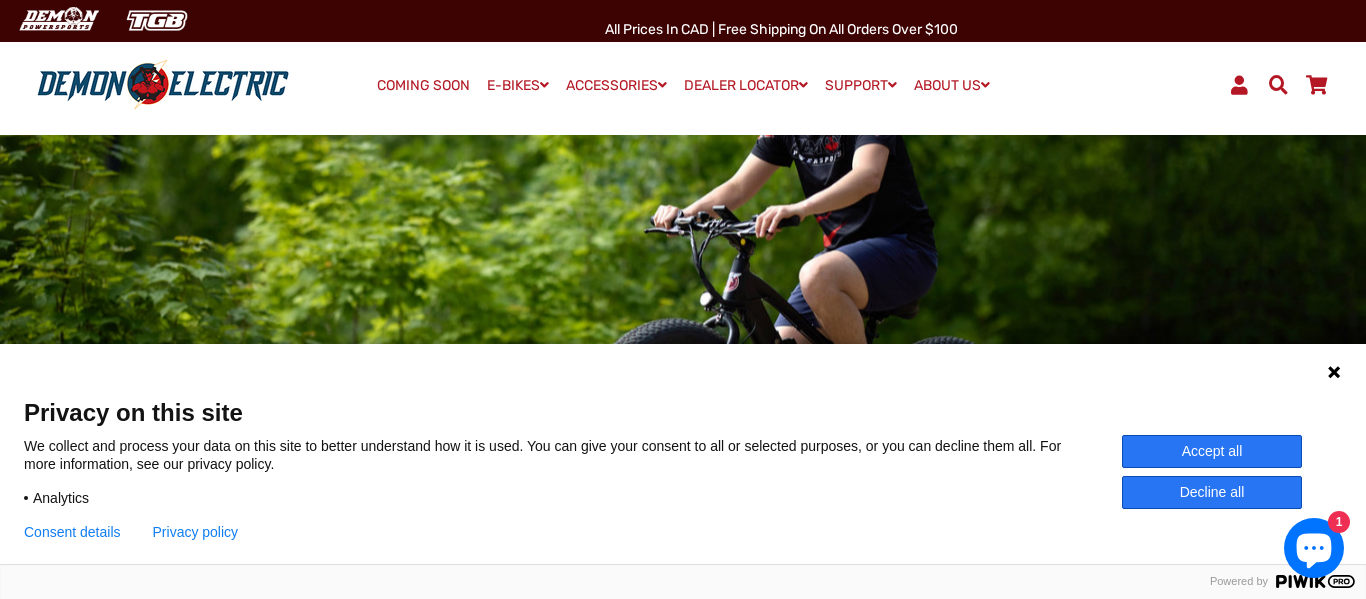 scroll, scrollTop: 12, scrollLeft: 0, axis: vertical 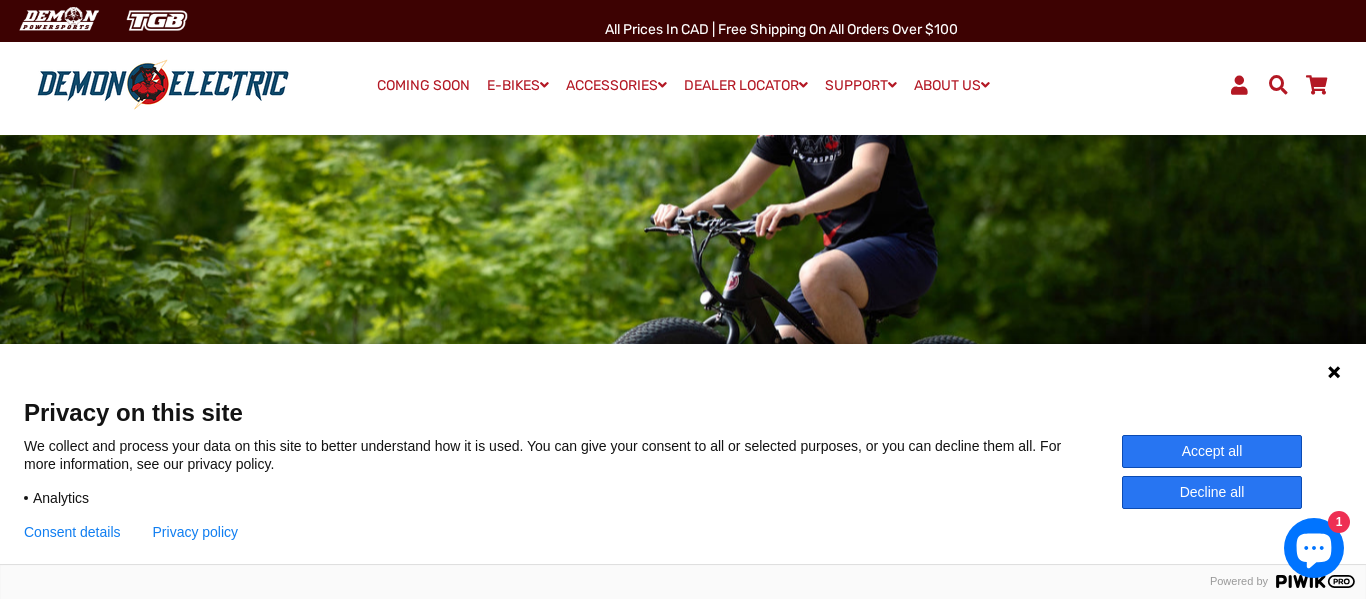 click on "Accept all" at bounding box center (1212, 451) 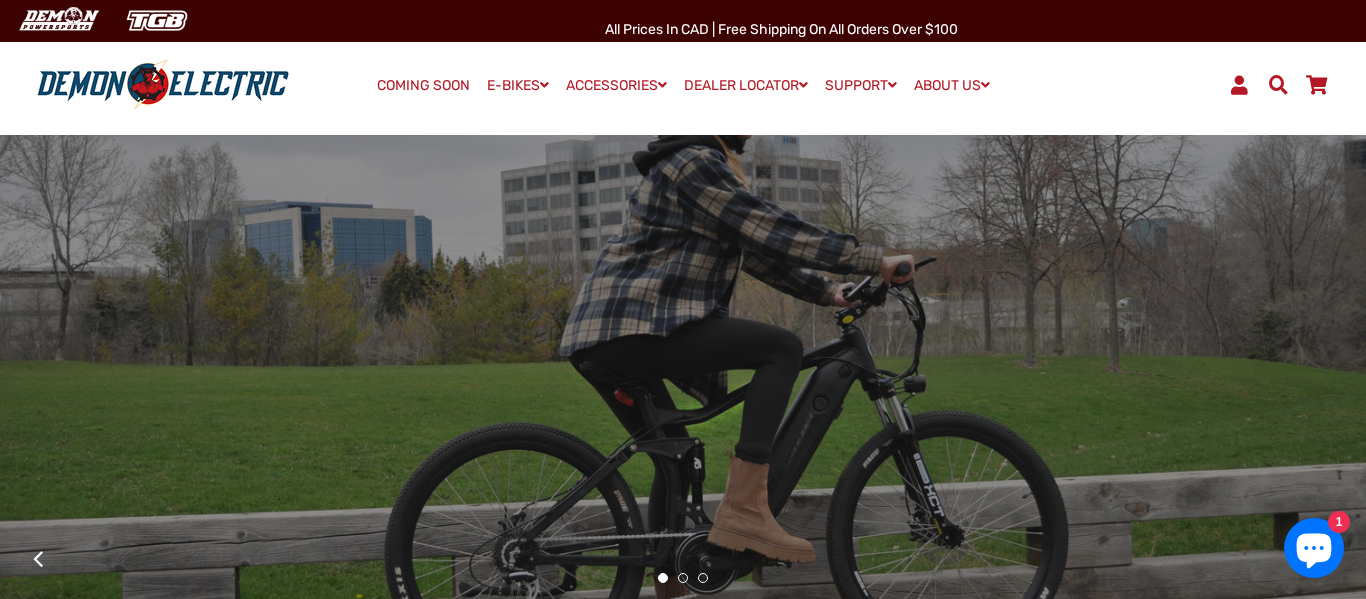 scroll, scrollTop: 0, scrollLeft: 0, axis: both 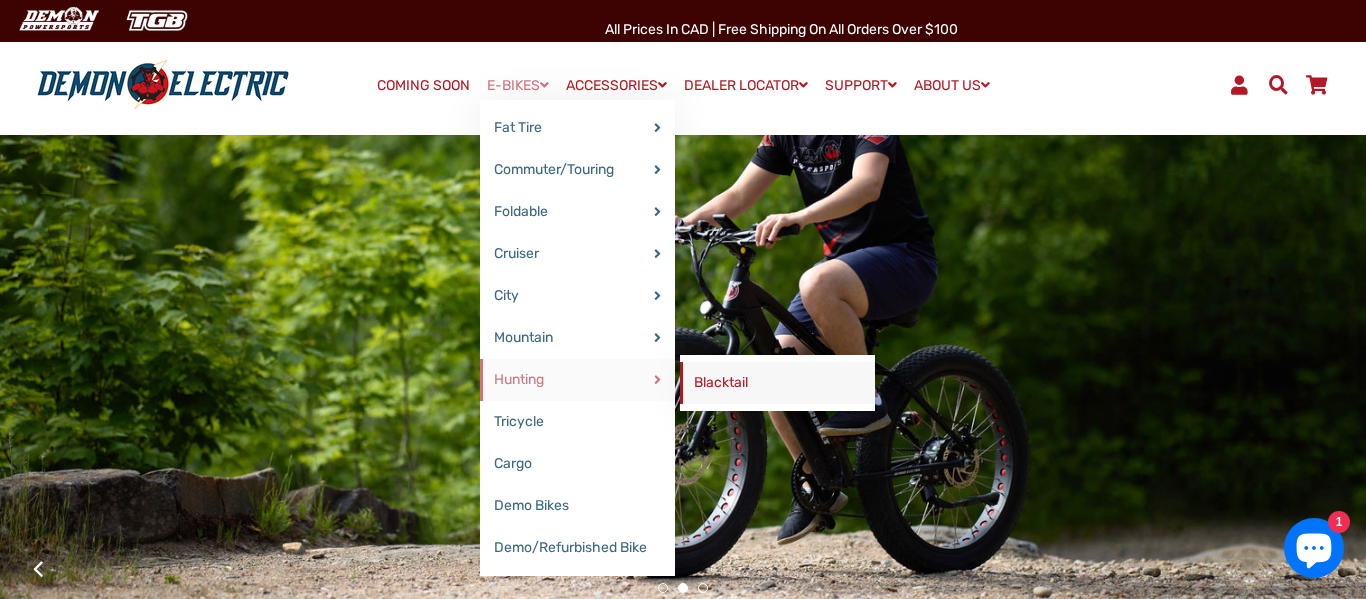 click on "Blacktail" at bounding box center (777, 383) 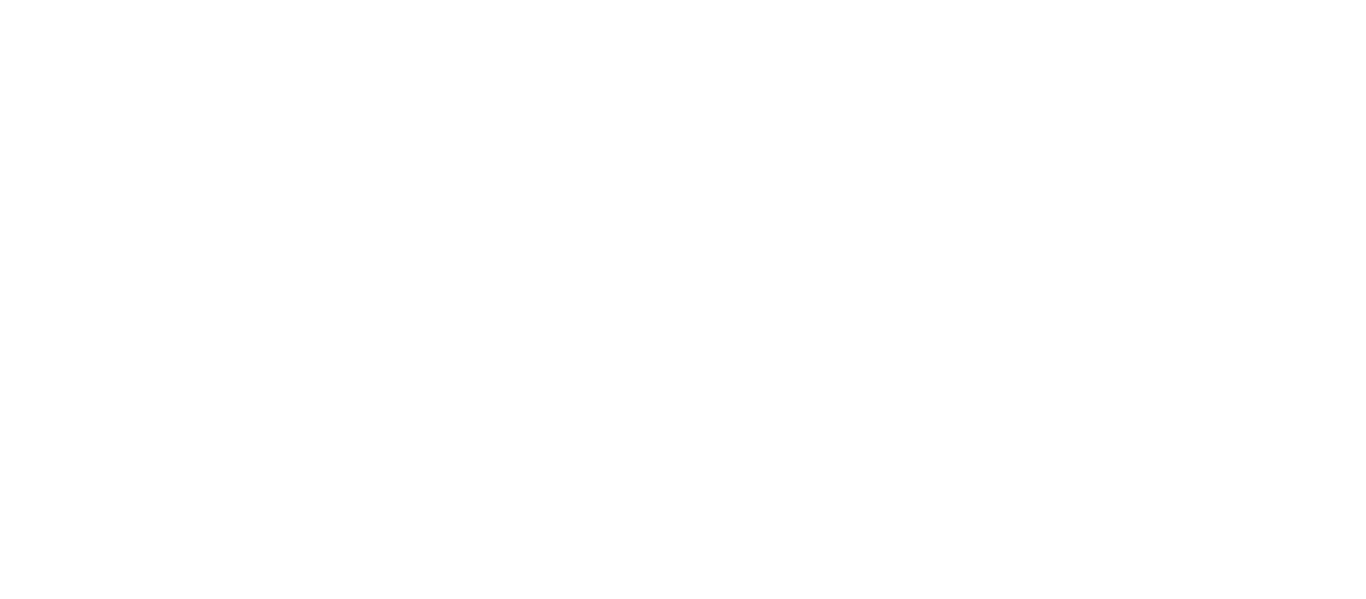 select on "******" 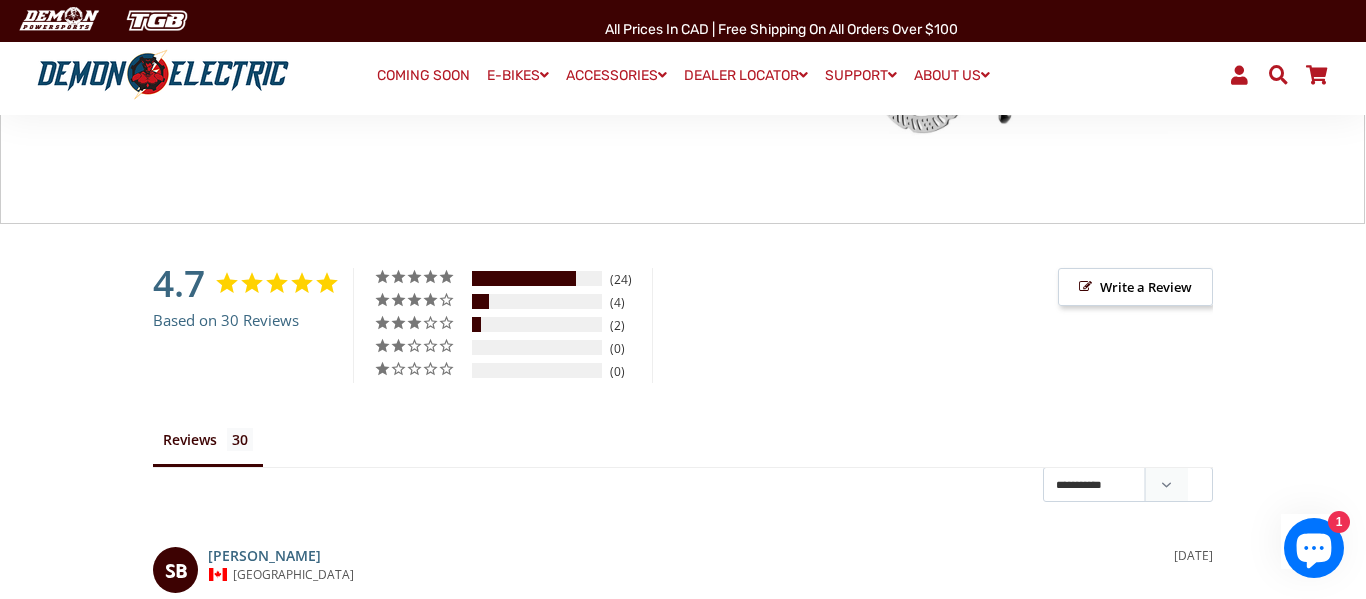scroll, scrollTop: 2953, scrollLeft: 0, axis: vertical 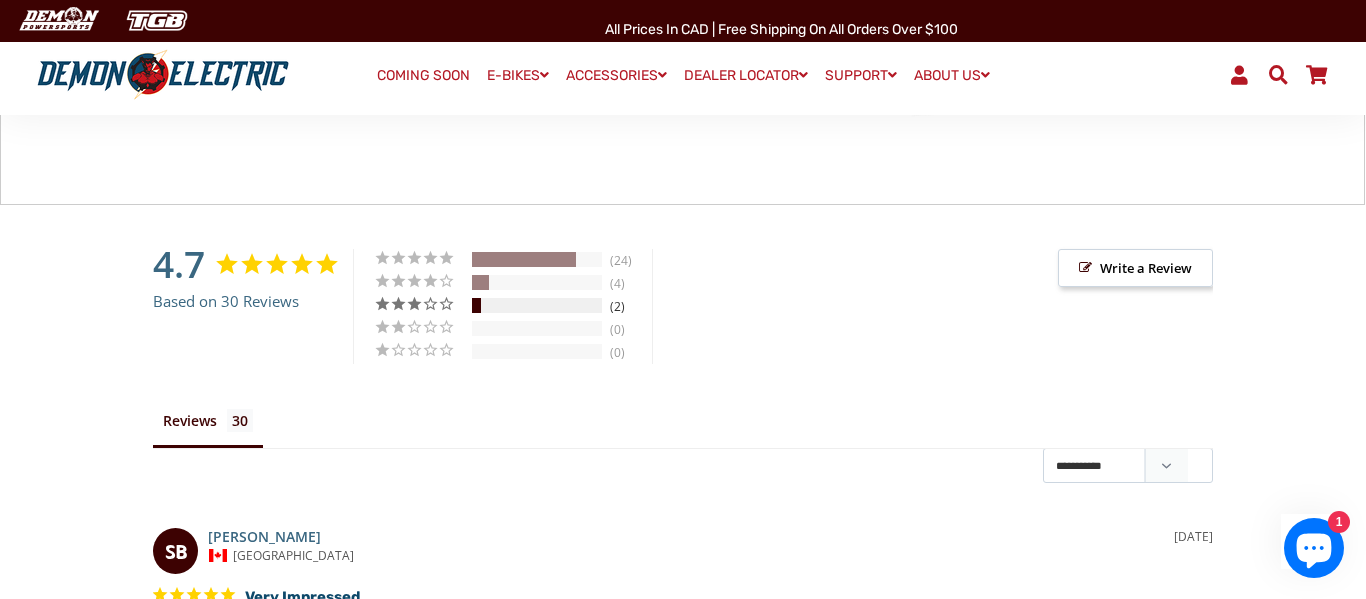 click on "3 ★" at bounding box center (421, 303) 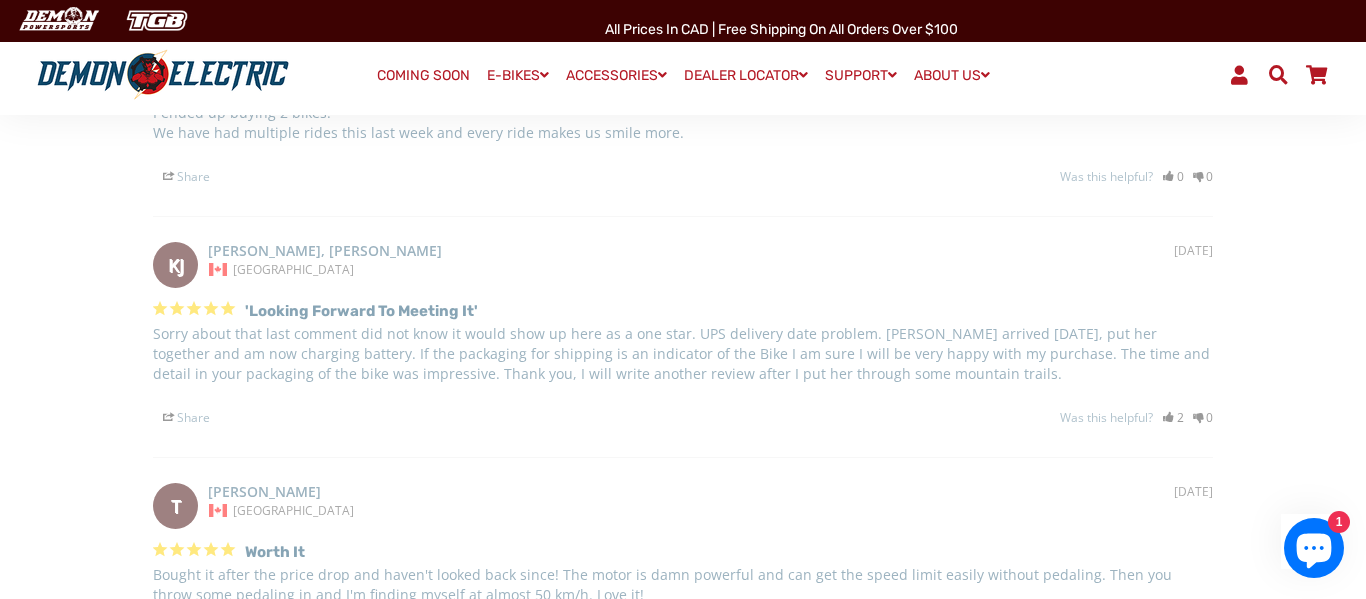 scroll, scrollTop: 3482, scrollLeft: 0, axis: vertical 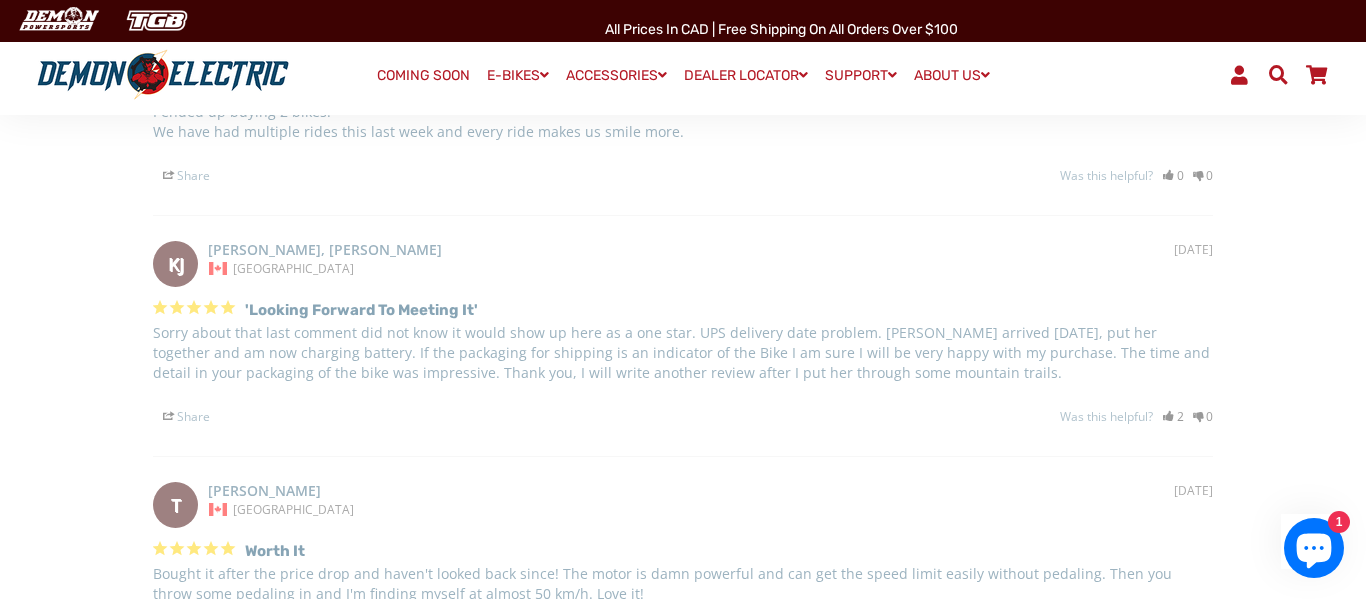 select on "******" 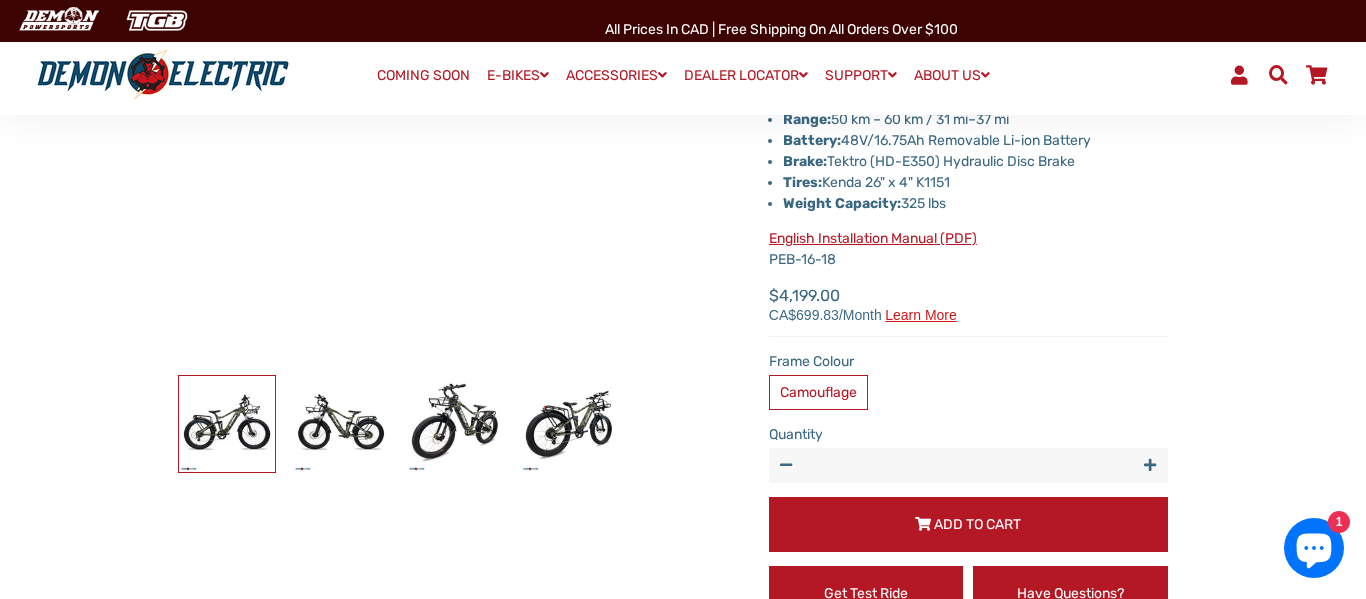 scroll, scrollTop: 0, scrollLeft: 0, axis: both 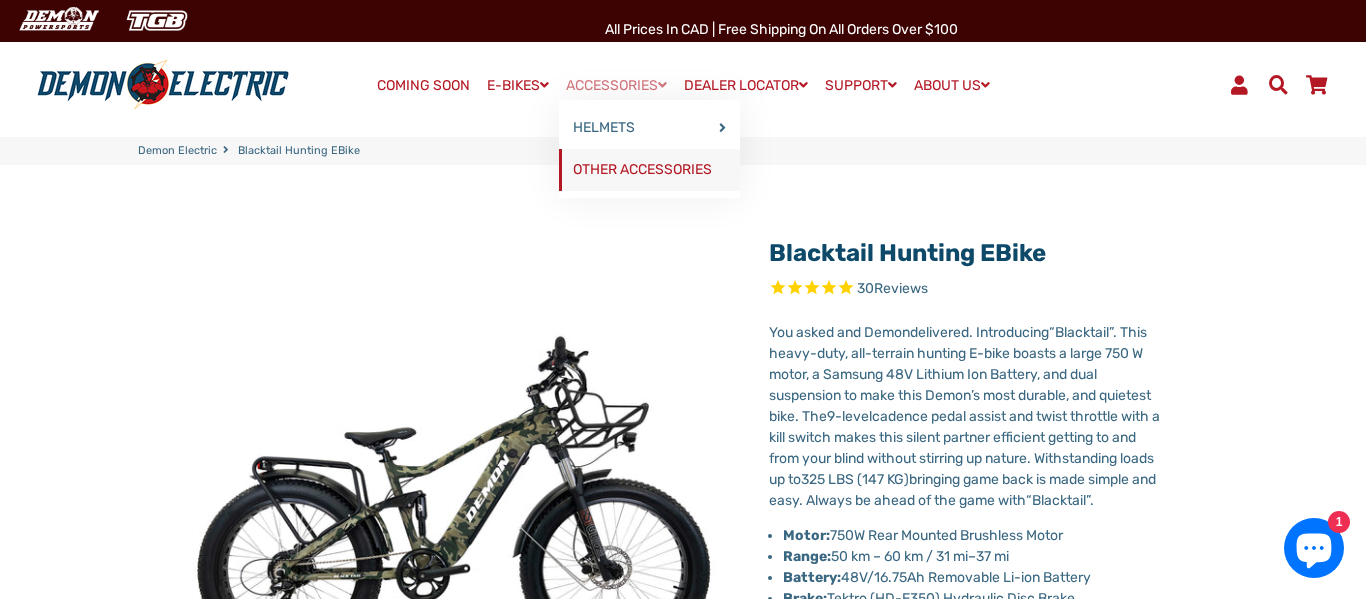click on "OTHER ACCESSORIES" at bounding box center (649, 170) 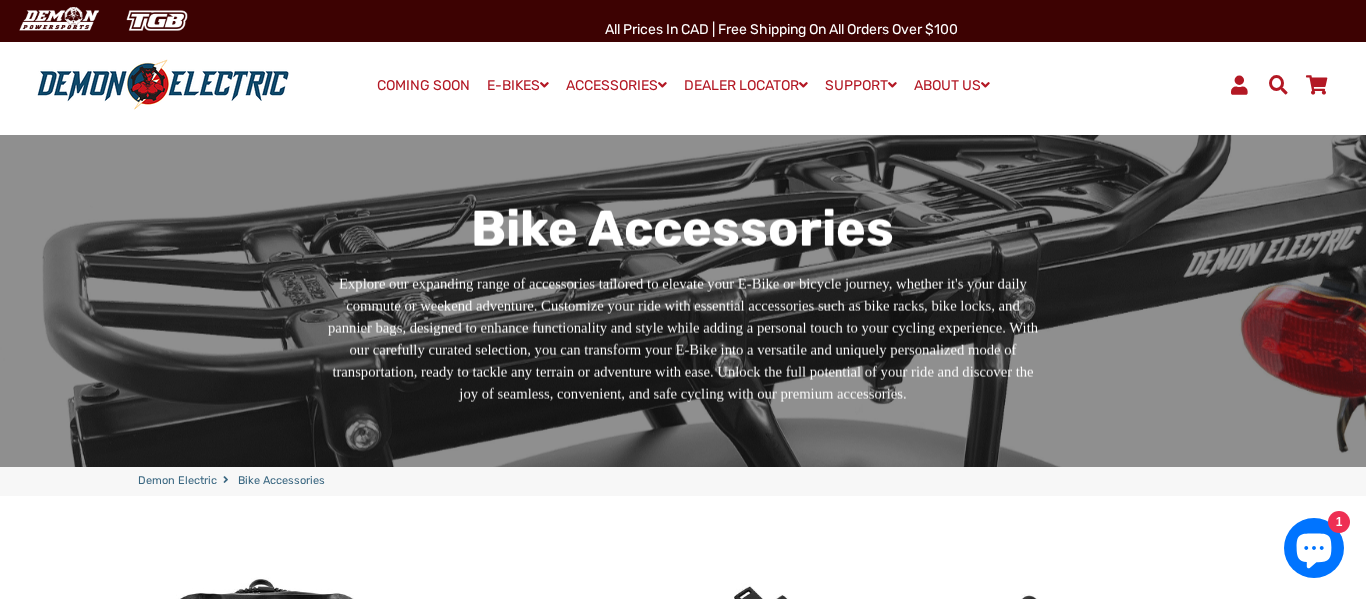 scroll, scrollTop: 0, scrollLeft: 0, axis: both 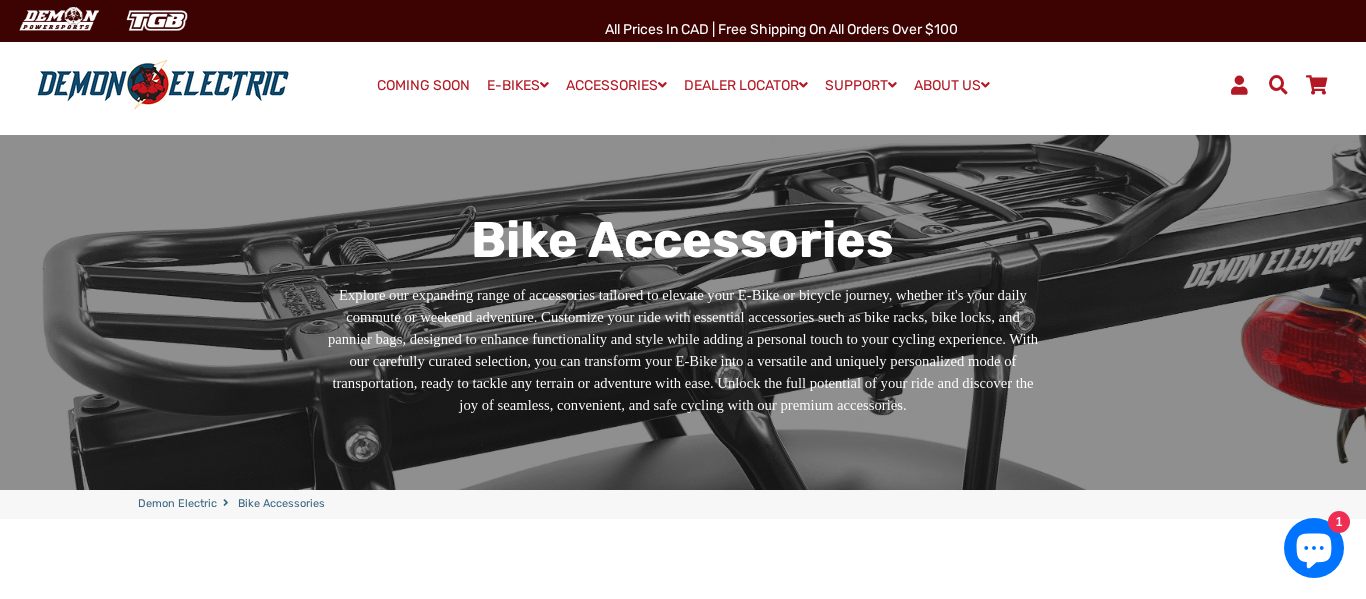 click on "COMING SOON" at bounding box center (423, 86) 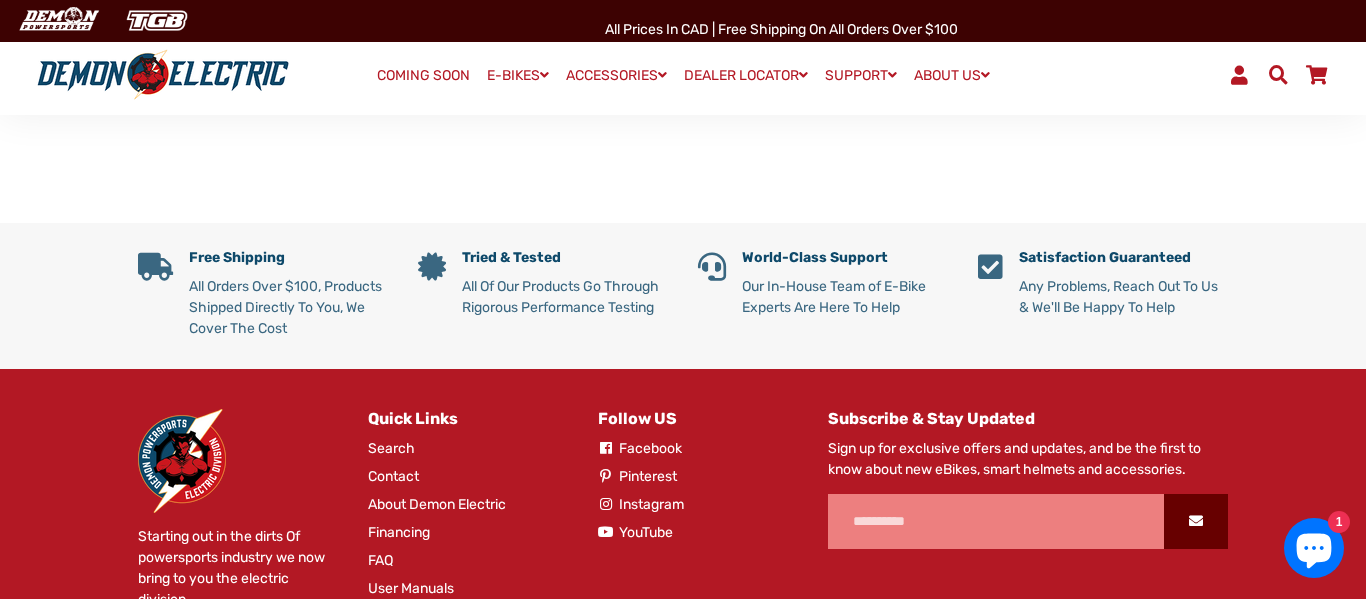 scroll, scrollTop: 0, scrollLeft: 0, axis: both 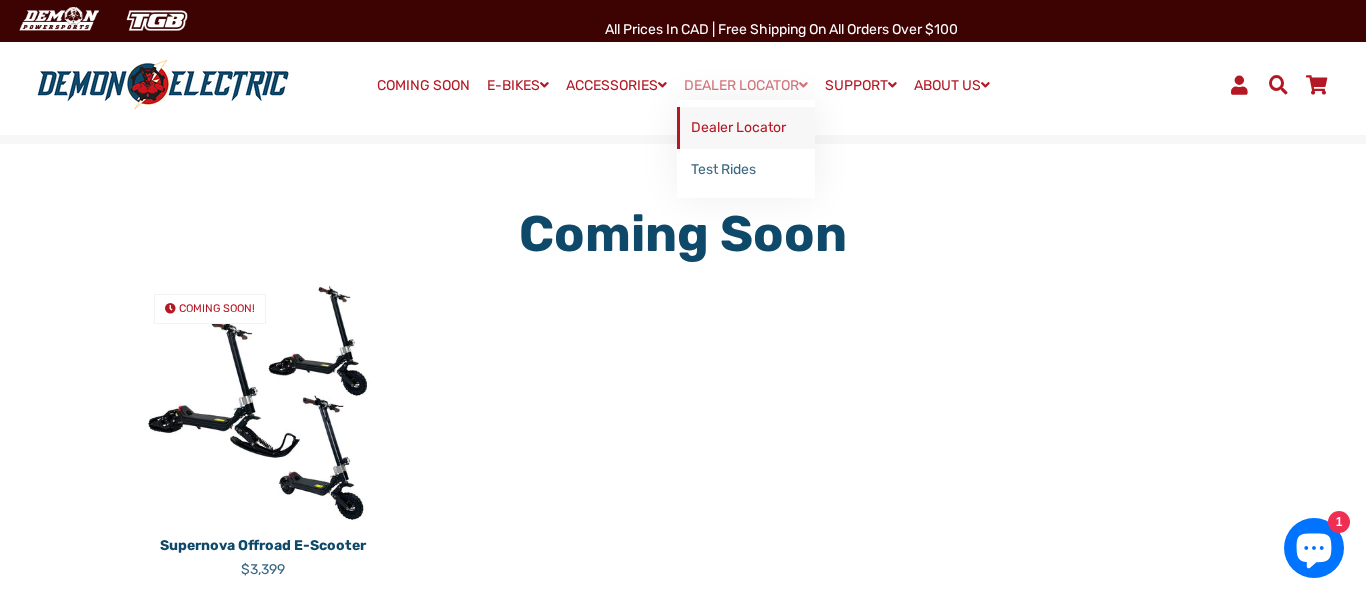 click on "Dealer Locator" at bounding box center [746, 128] 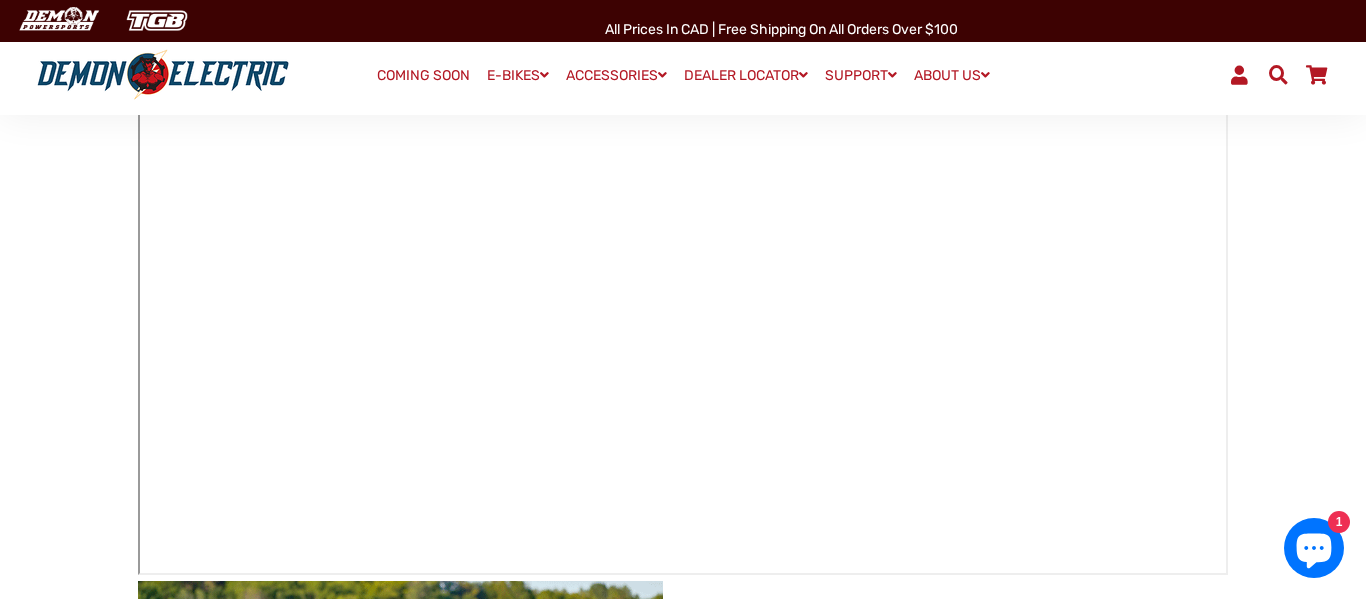 scroll, scrollTop: 302, scrollLeft: 0, axis: vertical 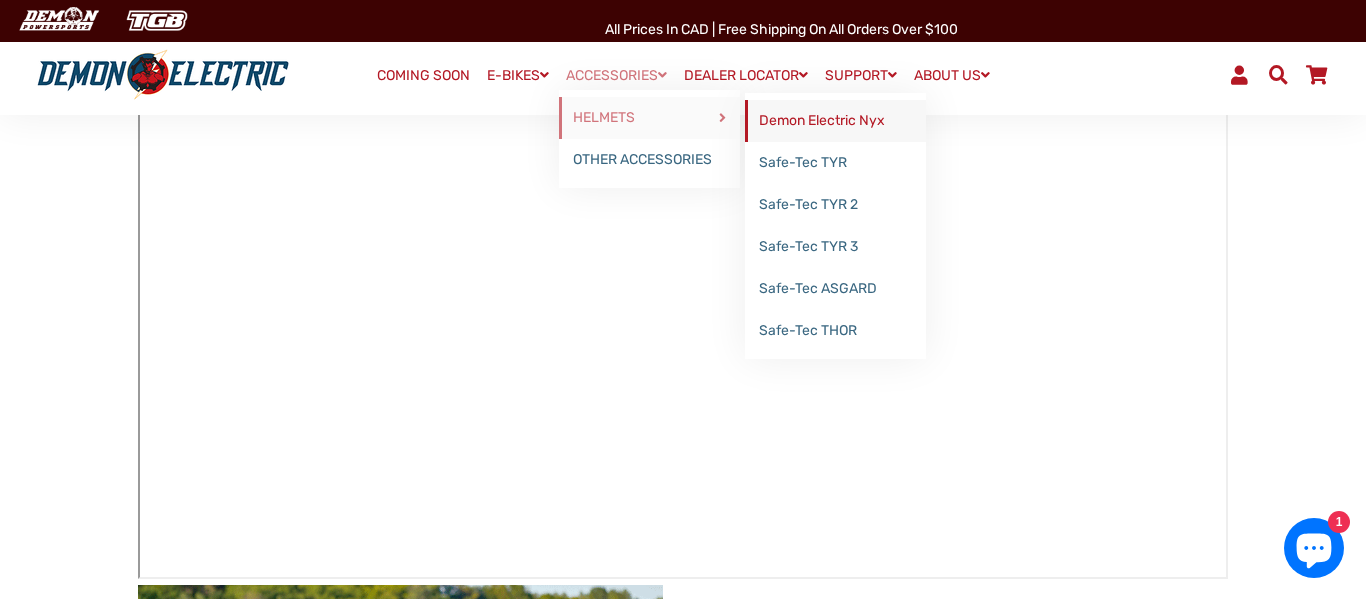 click on "Demon Electric Nyx" at bounding box center (835, 121) 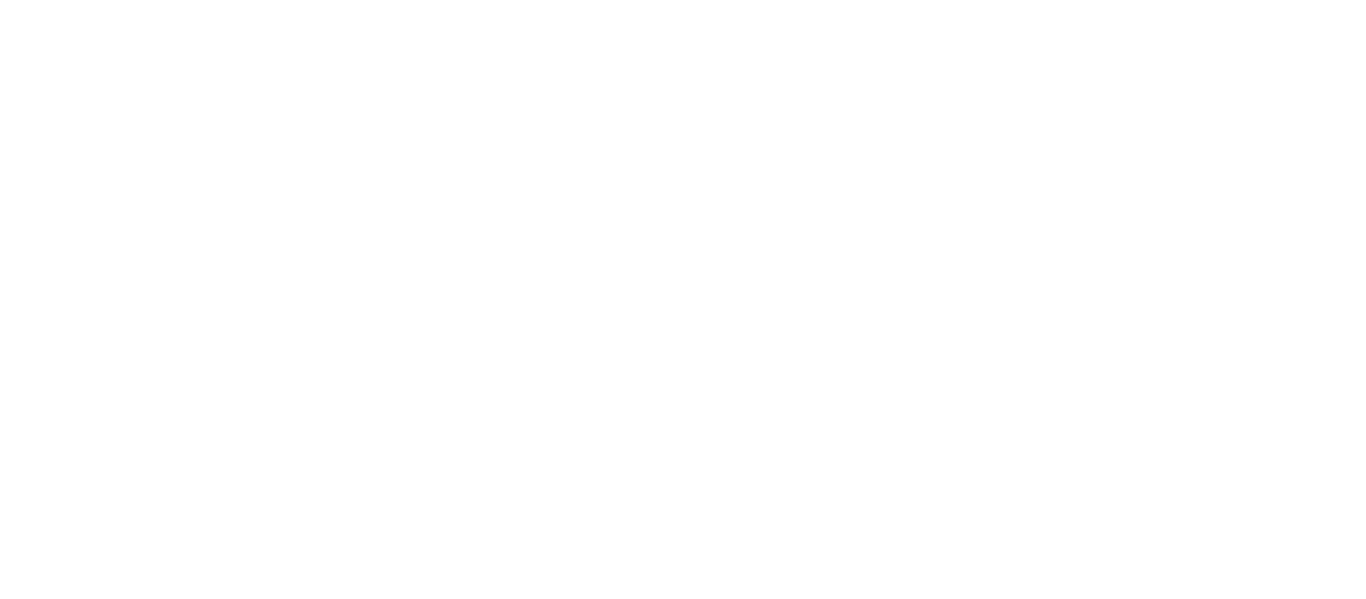 scroll, scrollTop: 0, scrollLeft: 0, axis: both 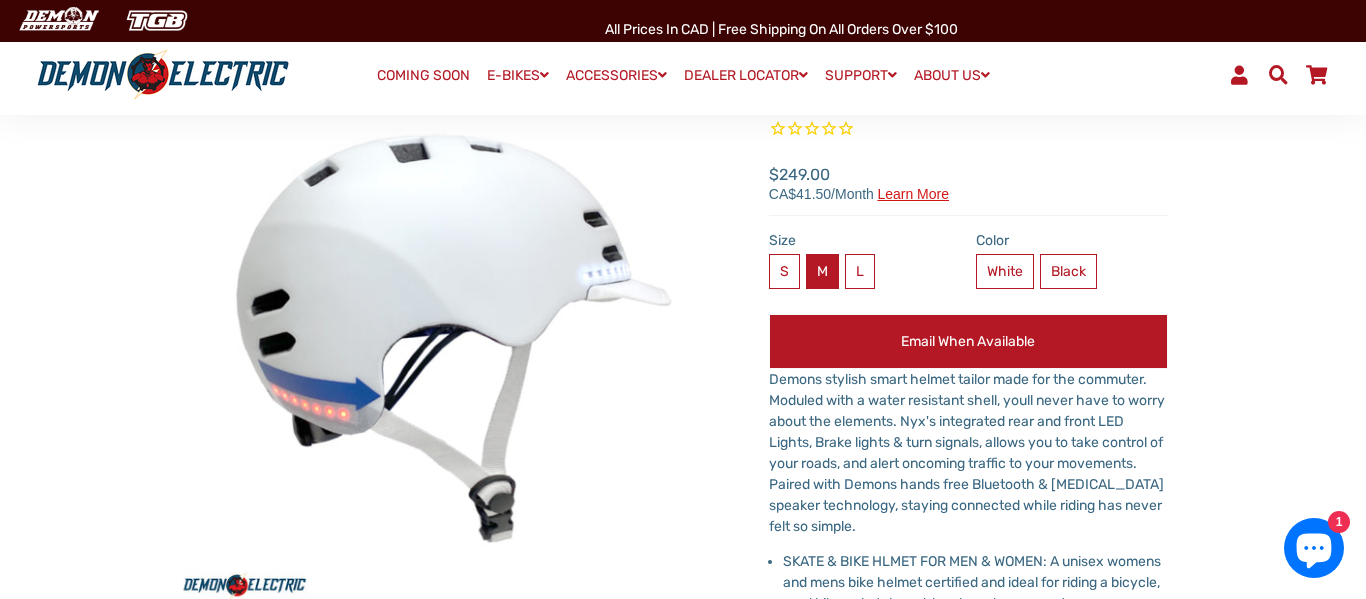 click on "M" at bounding box center [822, 271] 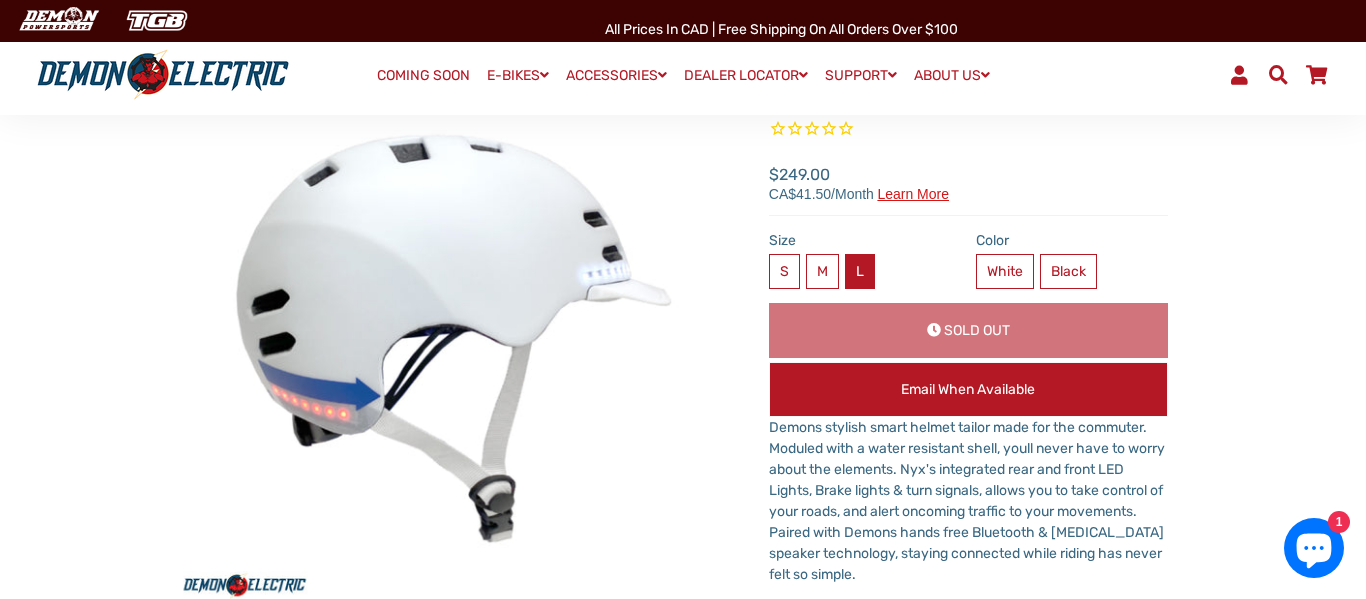 click on "L" at bounding box center [860, 271] 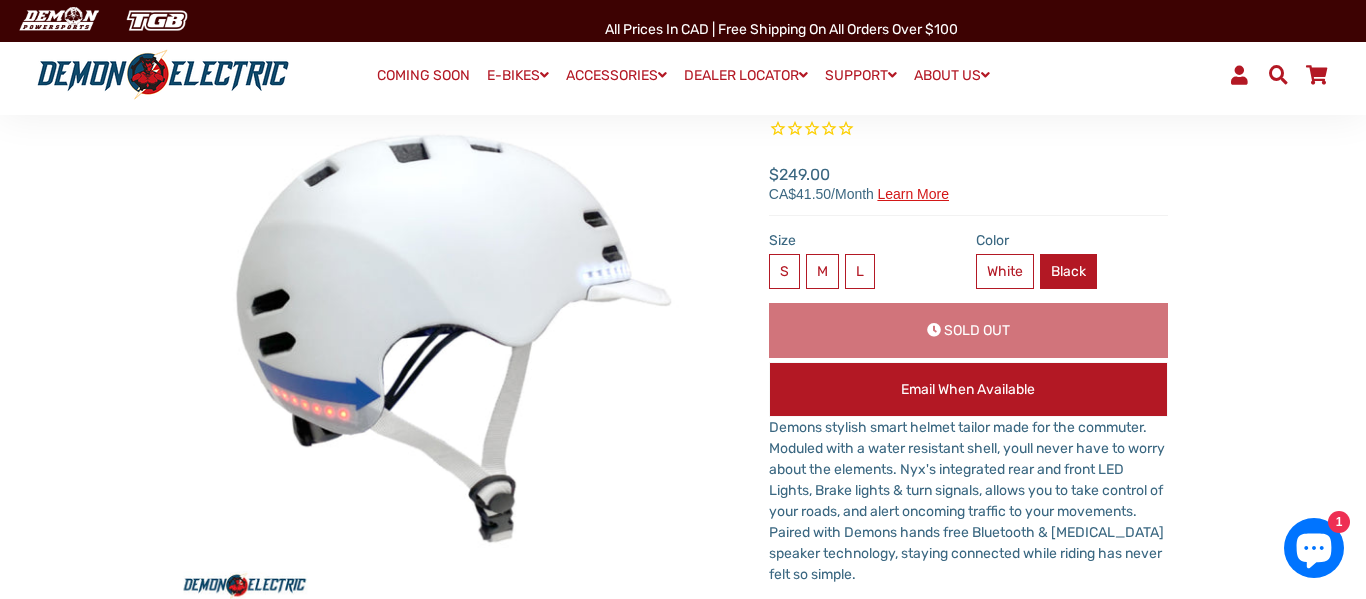 click on "Black" at bounding box center (1068, 271) 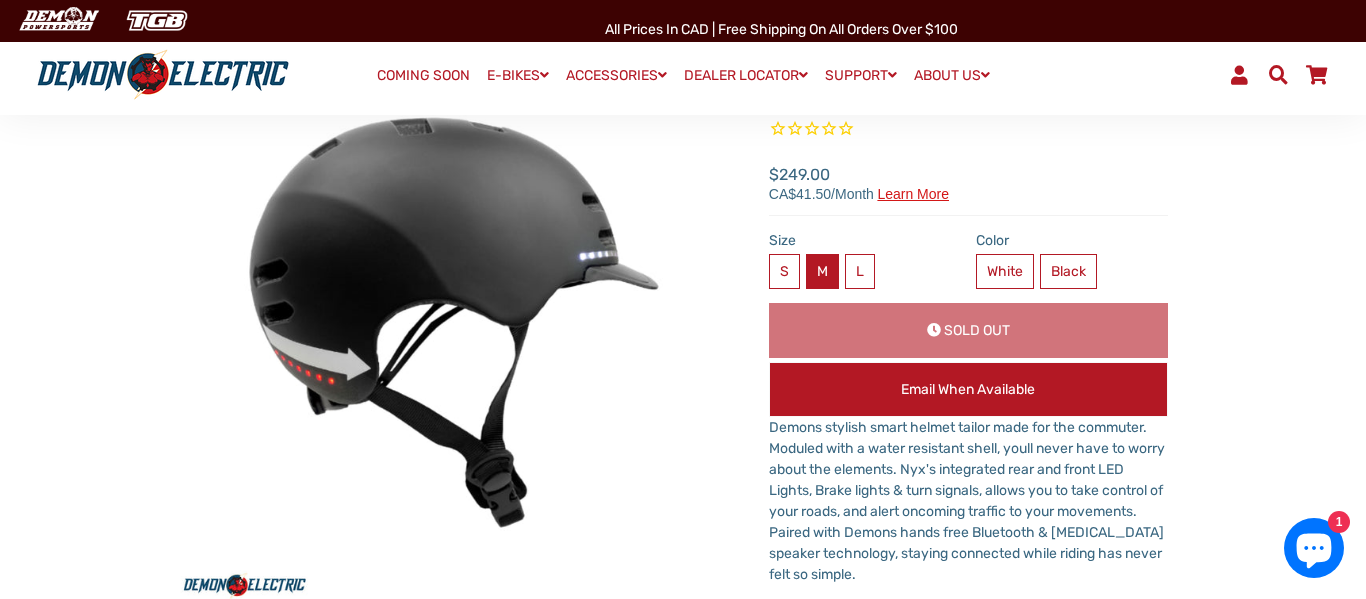 click on "M" at bounding box center (822, 271) 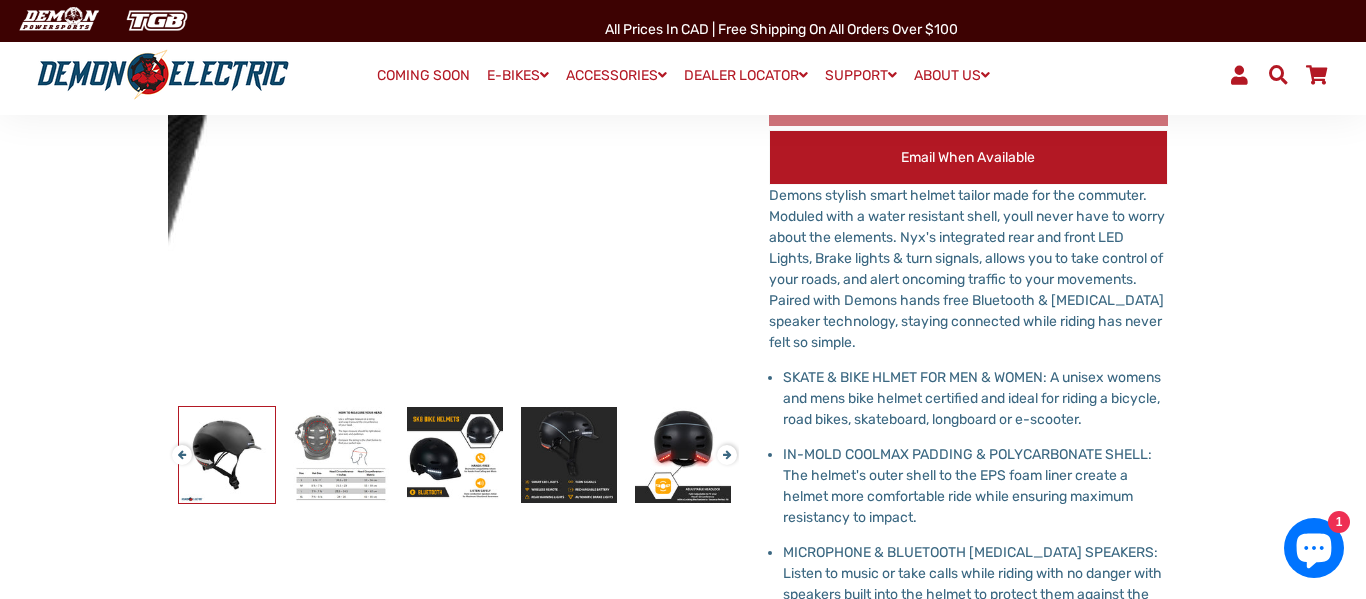 scroll, scrollTop: 411, scrollLeft: 0, axis: vertical 